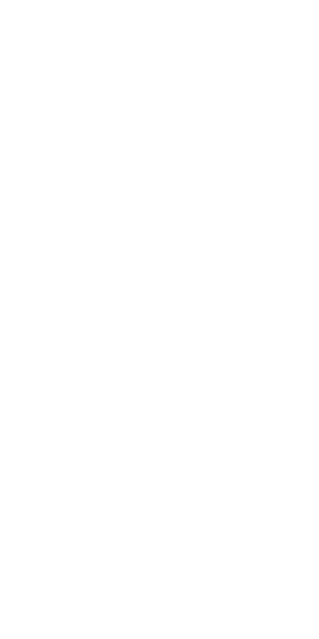 scroll, scrollTop: 0, scrollLeft: 0, axis: both 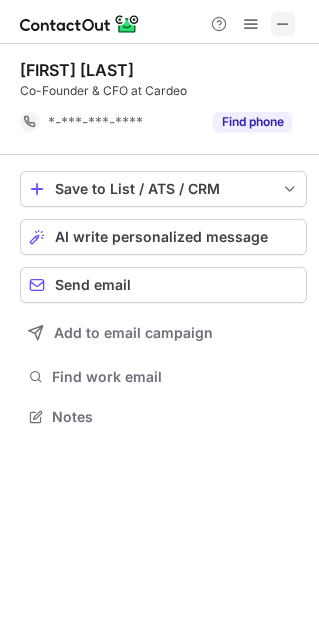 click at bounding box center [283, 24] 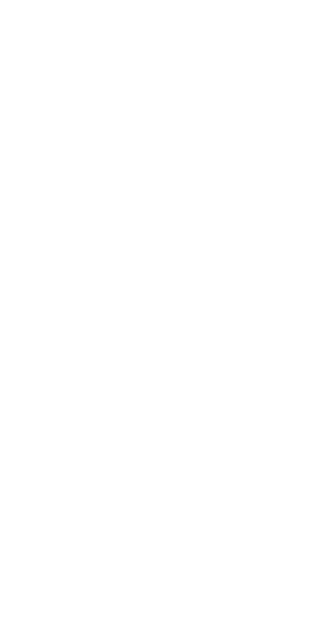 scroll, scrollTop: 0, scrollLeft: 0, axis: both 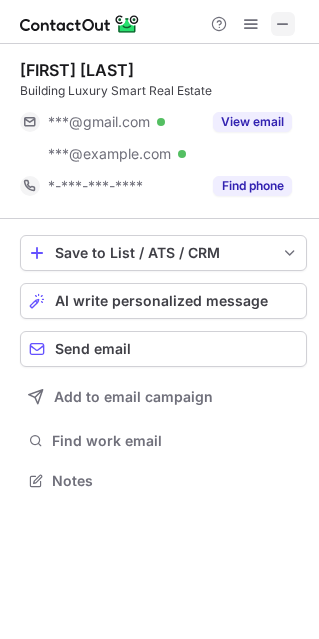 click at bounding box center (283, 24) 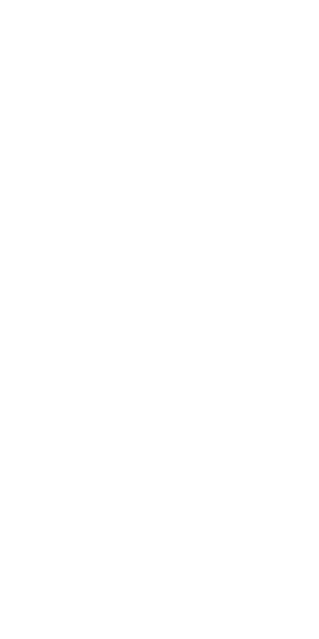 scroll, scrollTop: 0, scrollLeft: 0, axis: both 